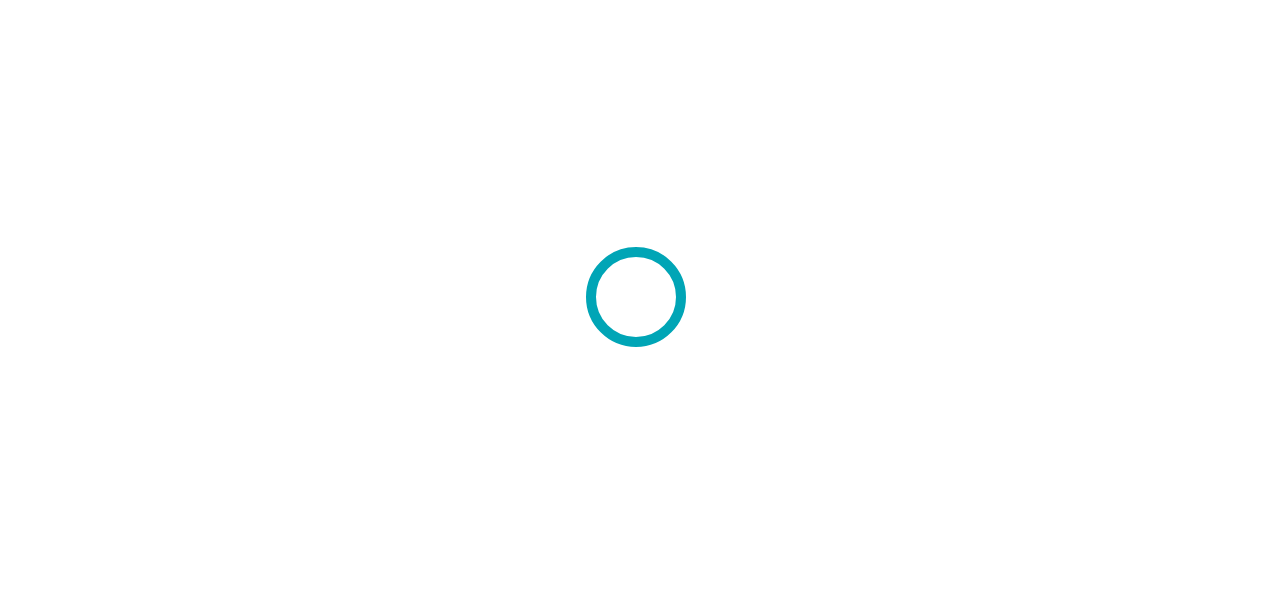 scroll, scrollTop: 0, scrollLeft: 0, axis: both 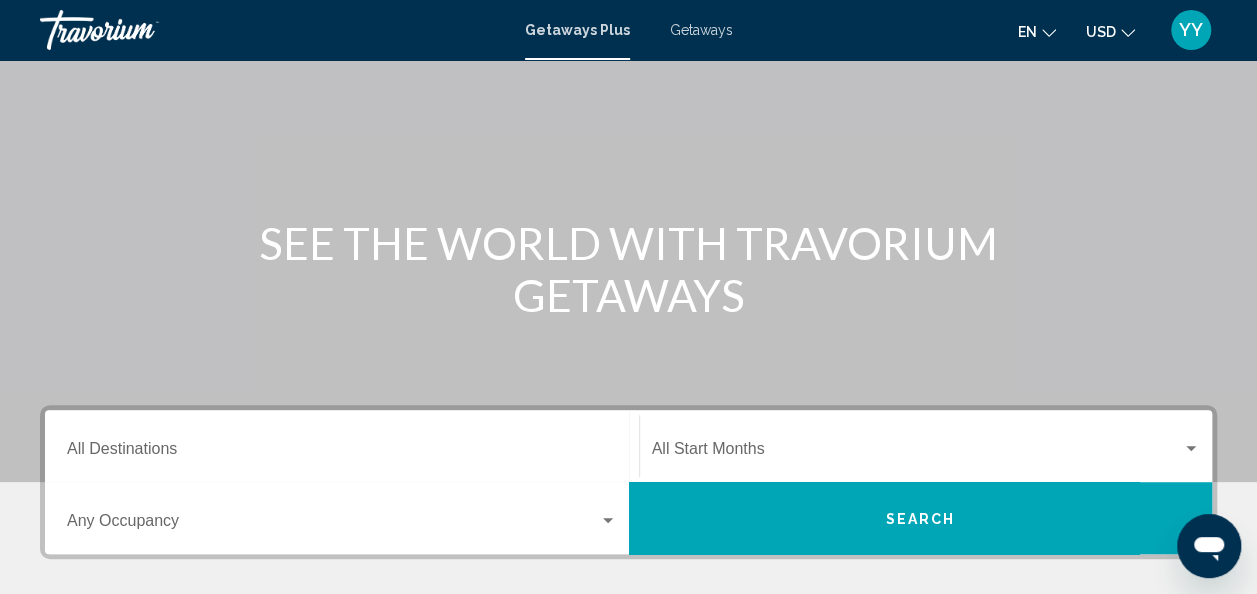 click on "Destination All Destinations" at bounding box center (342, 453) 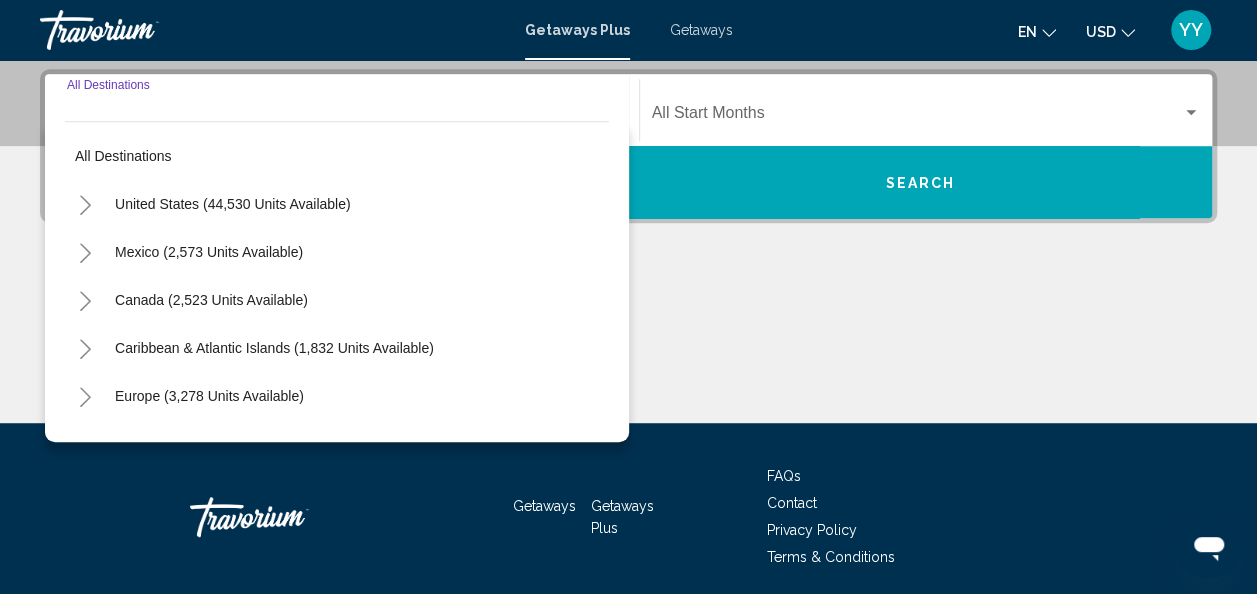 scroll, scrollTop: 458, scrollLeft: 0, axis: vertical 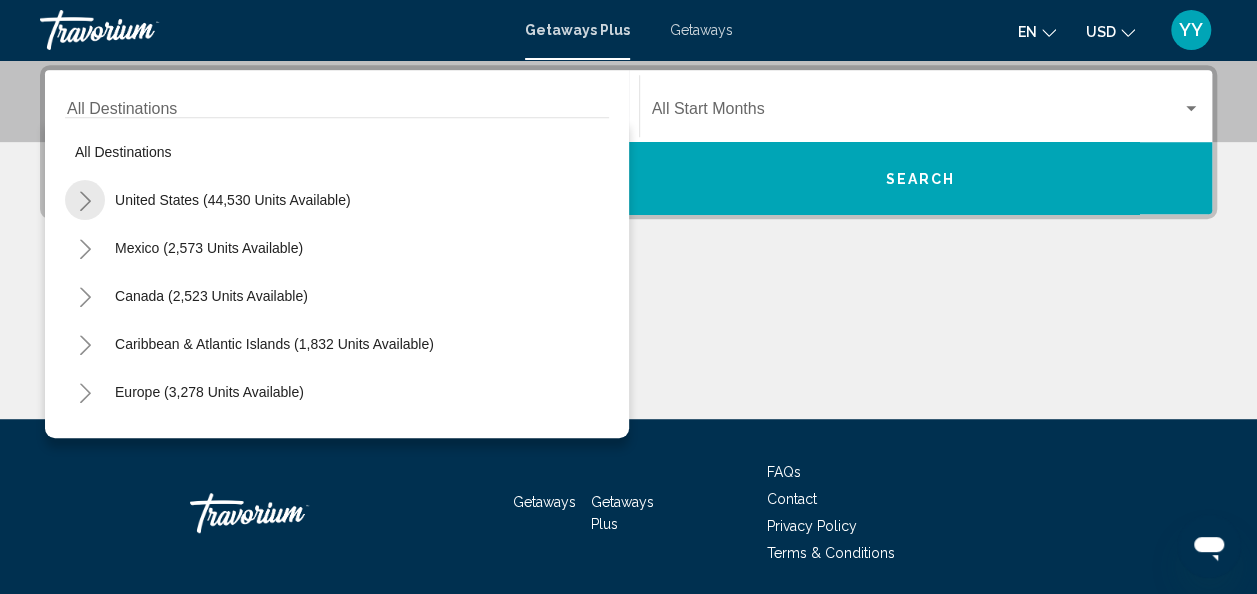 click 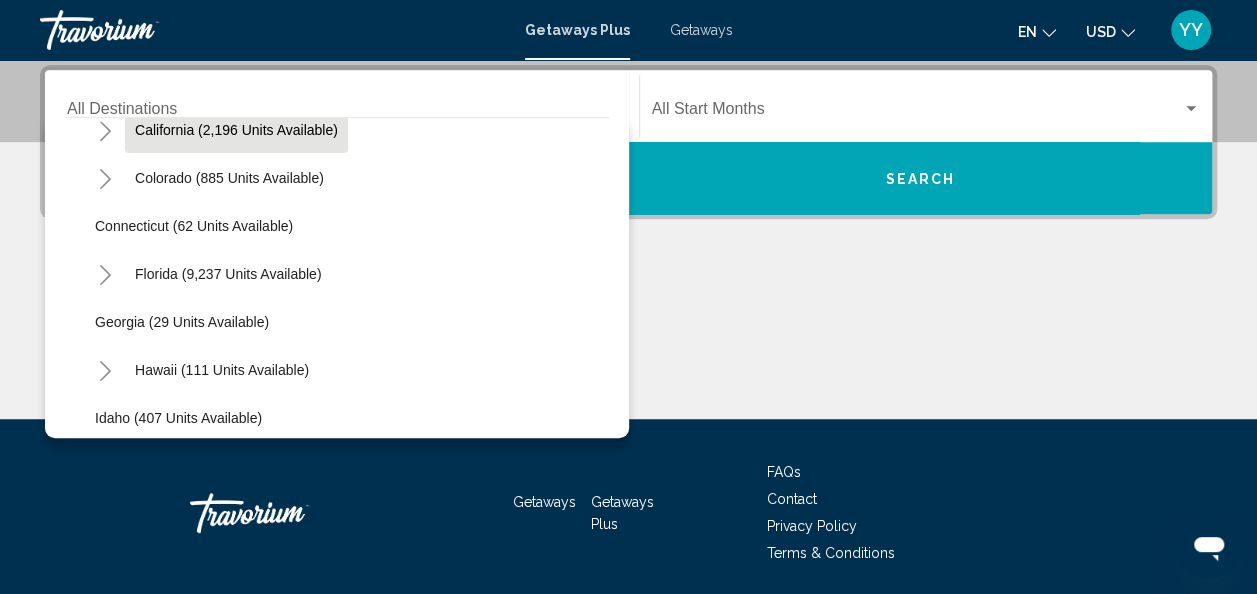 scroll, scrollTop: 216, scrollLeft: 0, axis: vertical 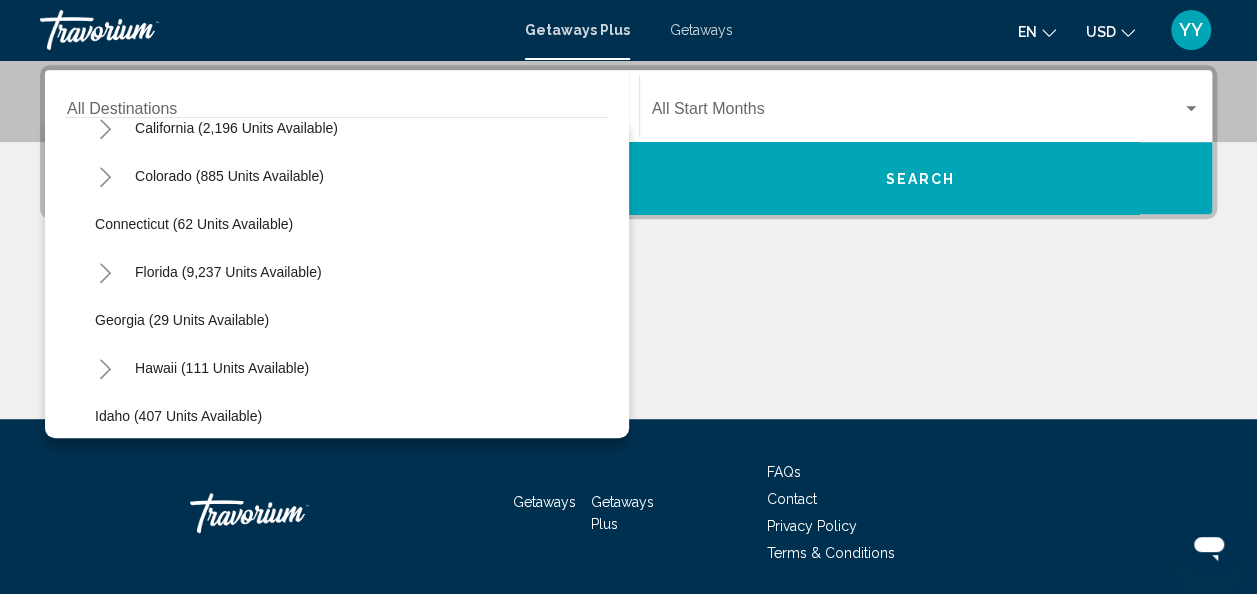 click 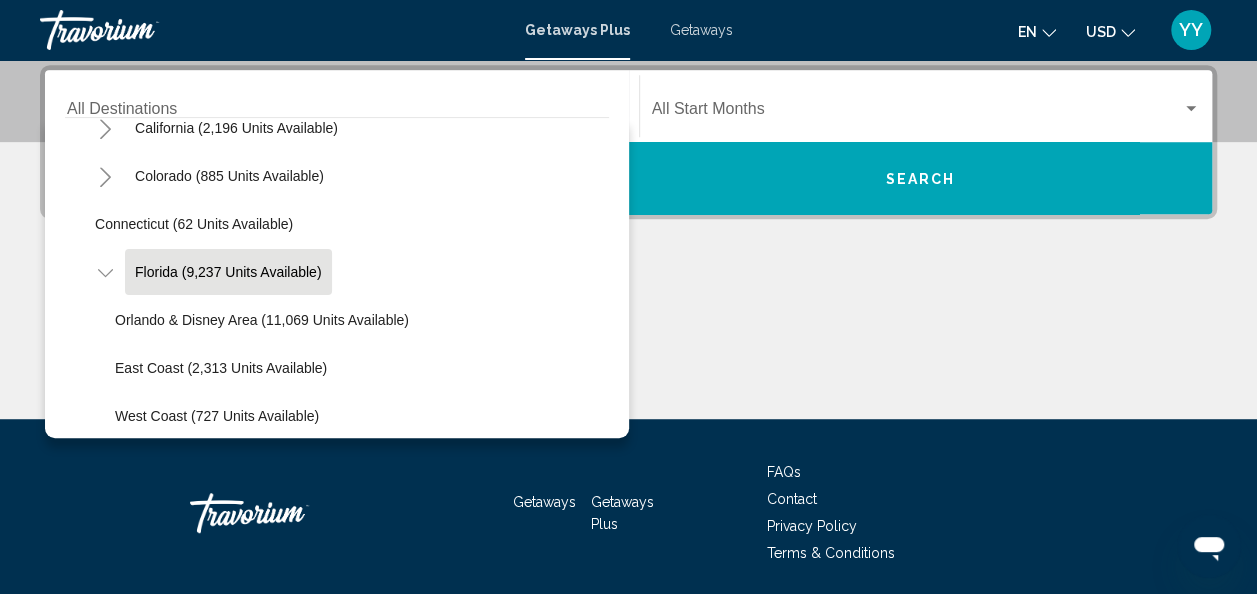 click on "Florida (9,237 units available)" 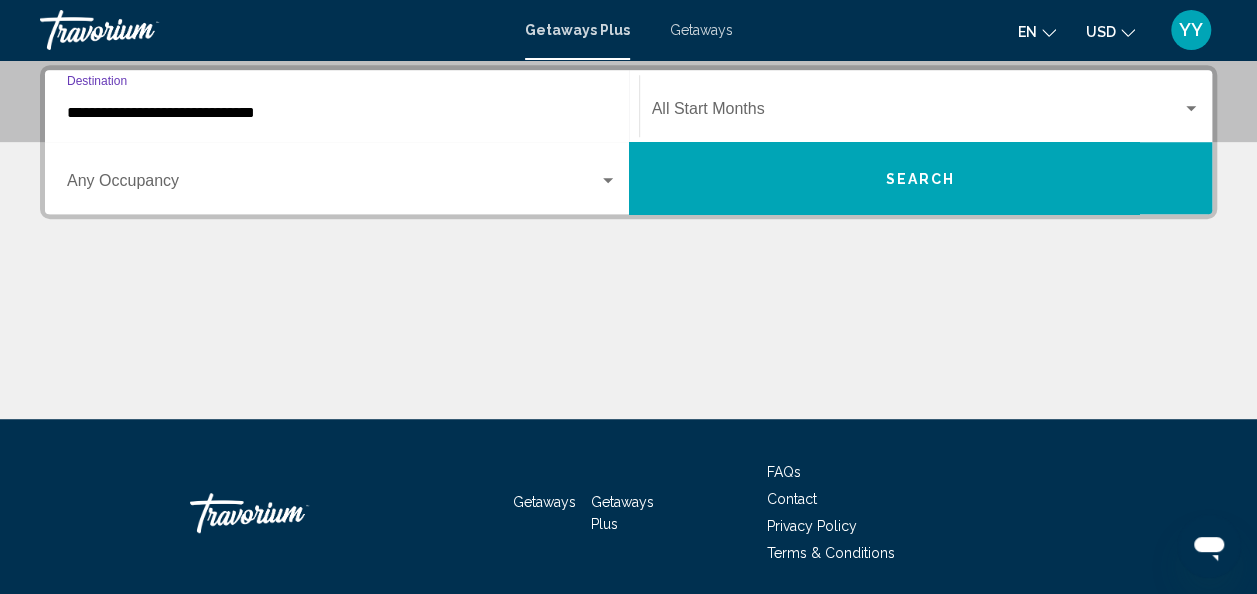 click on "Search" at bounding box center [921, 178] 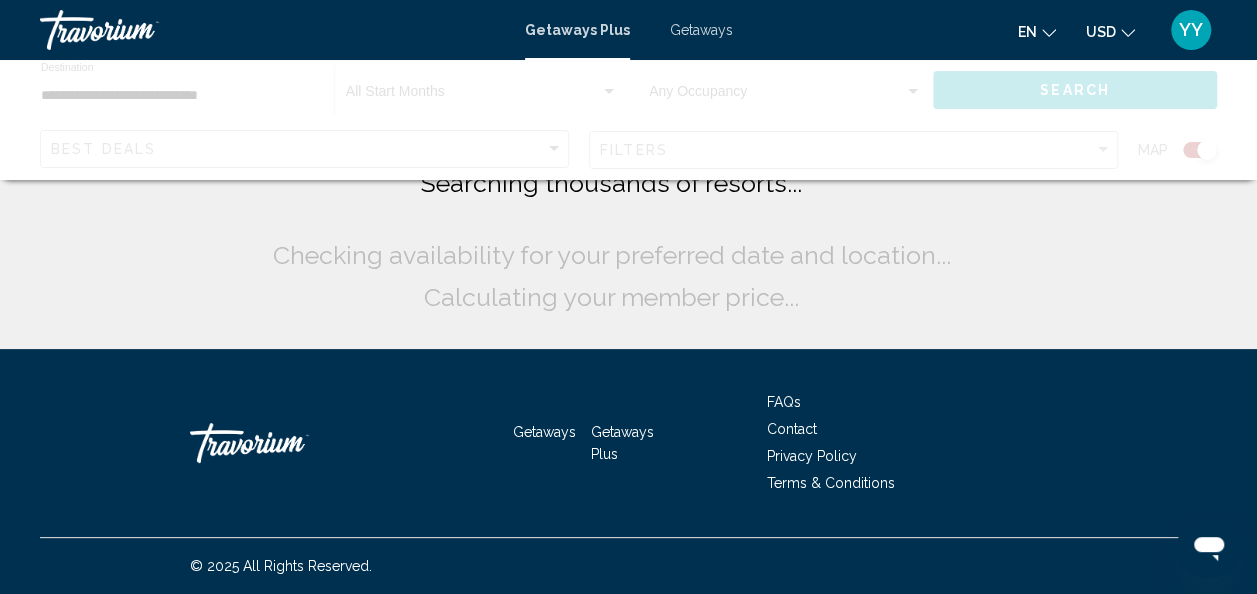 scroll, scrollTop: 0, scrollLeft: 0, axis: both 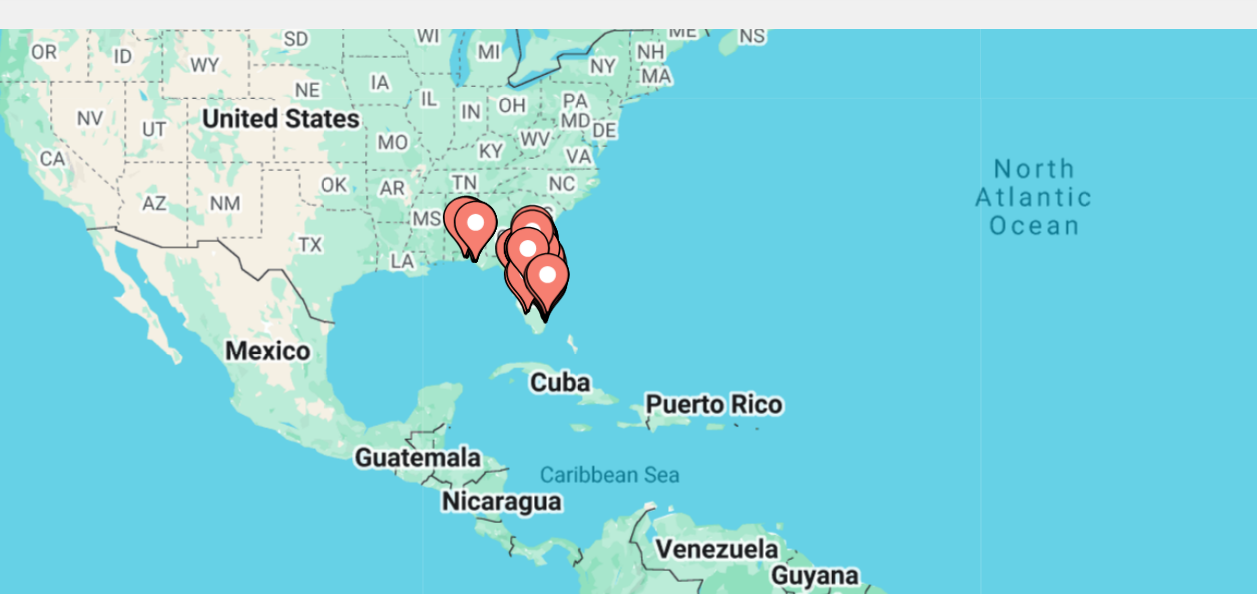 drag, startPoint x: 602, startPoint y: 345, endPoint x: 843, endPoint y: 152, distance: 308.75555 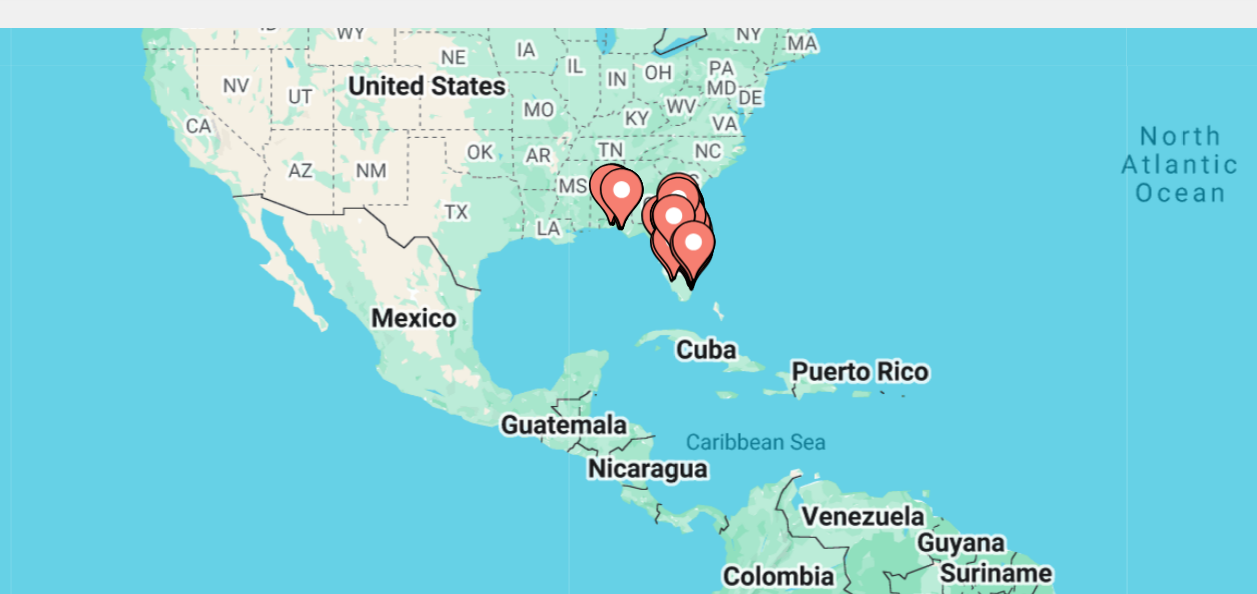 drag, startPoint x: 619, startPoint y: 285, endPoint x: 673, endPoint y: 283, distance: 54.037025 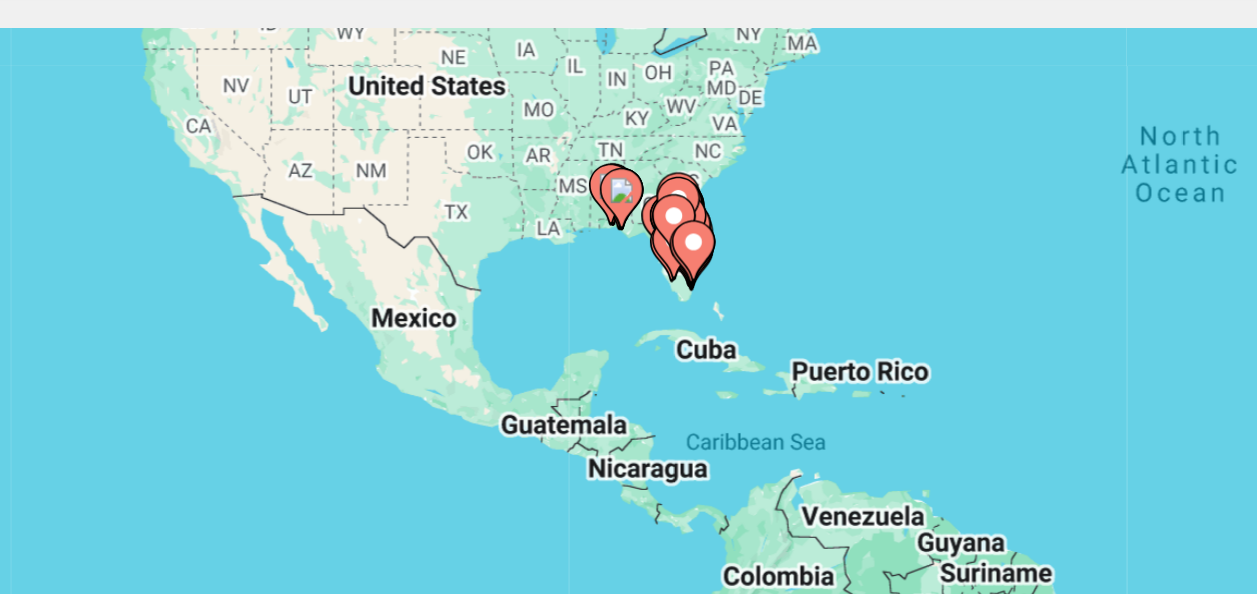 click on "To activate drag with keyboard, press Alt + Enter. Once in keyboard drag state, use the arrow keys to move the marker. To complete the drag, press the Enter key. To cancel, press Escape." at bounding box center [628, 500] 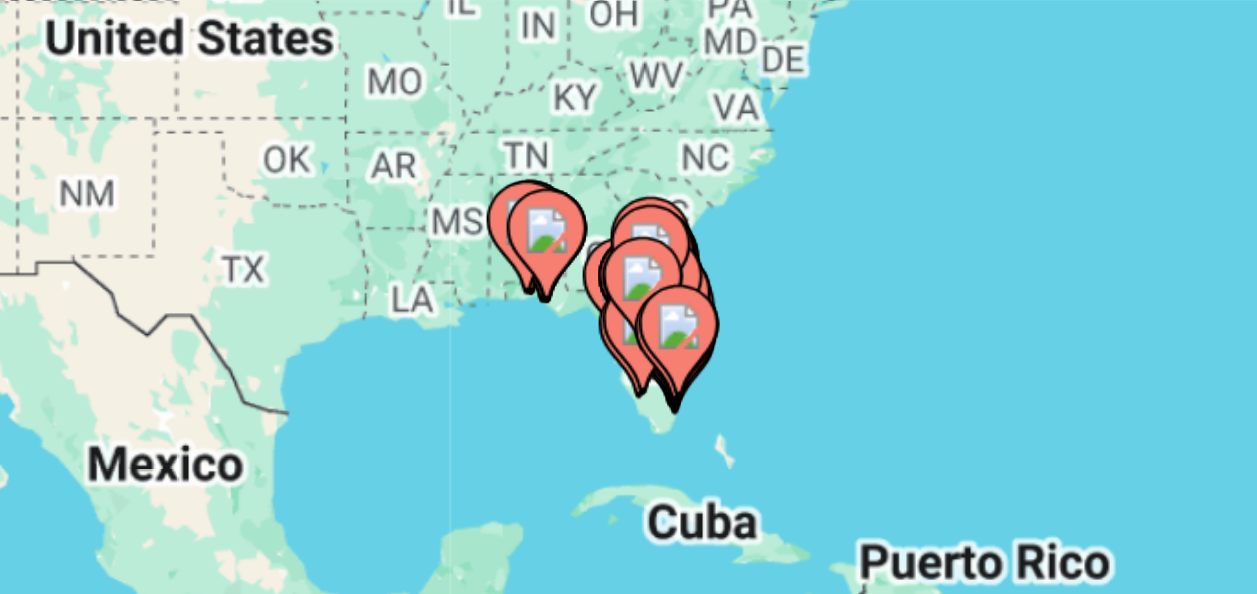 click 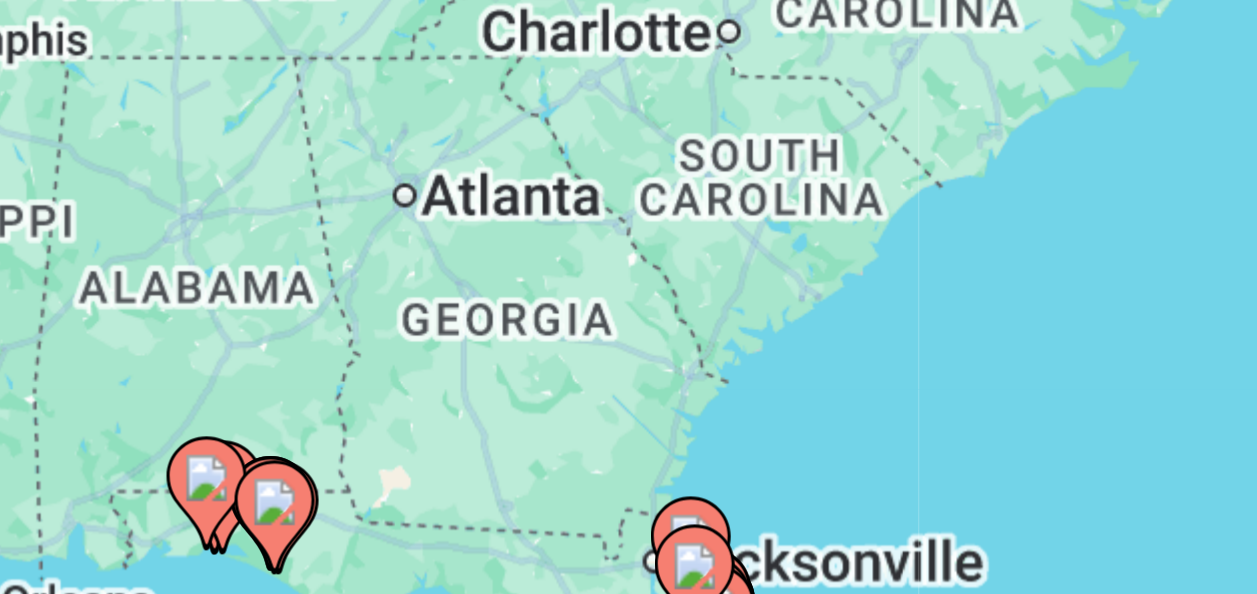drag, startPoint x: 625, startPoint y: 298, endPoint x: 627, endPoint y: 212, distance: 86.023254 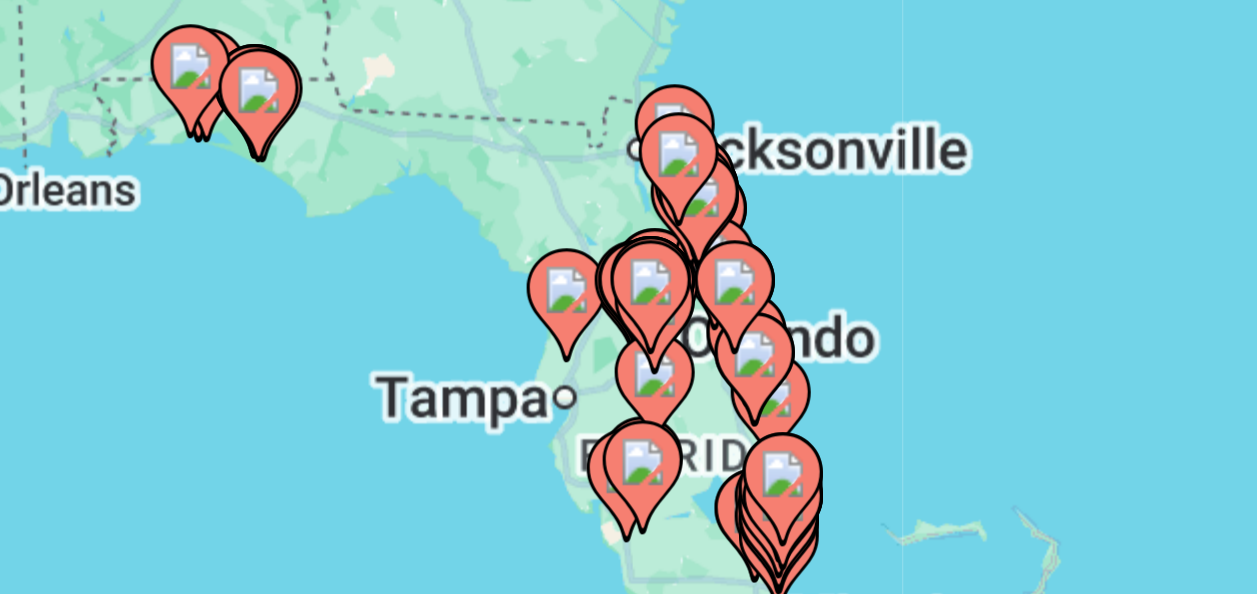 drag, startPoint x: 723, startPoint y: 317, endPoint x: 720, endPoint y: 212, distance: 105.04285 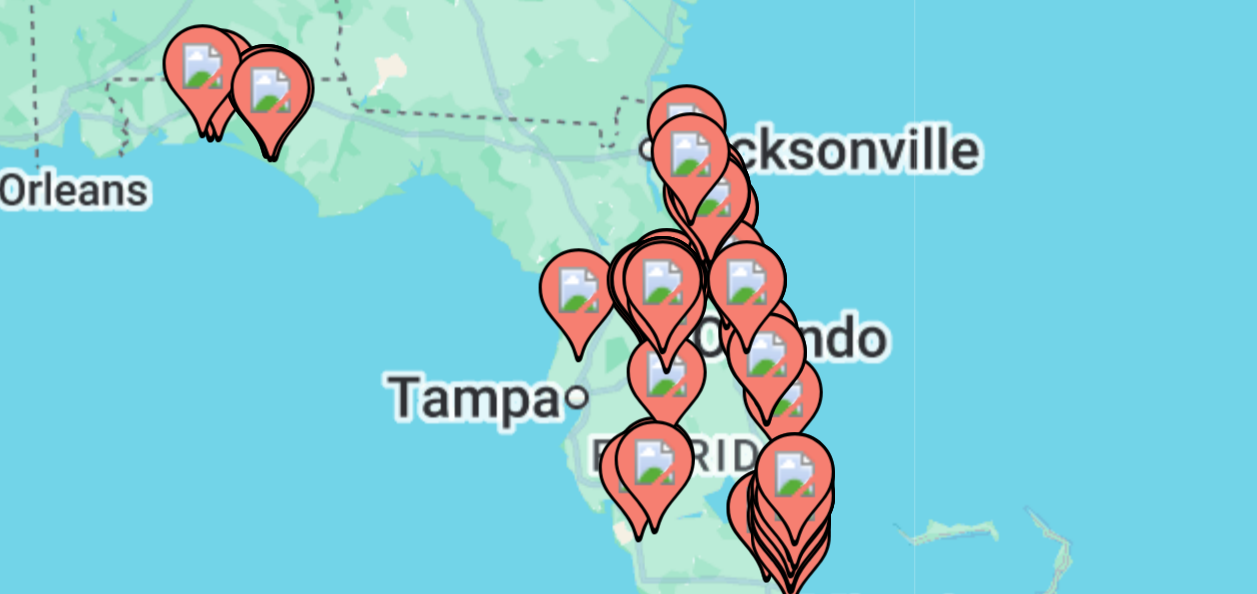 click 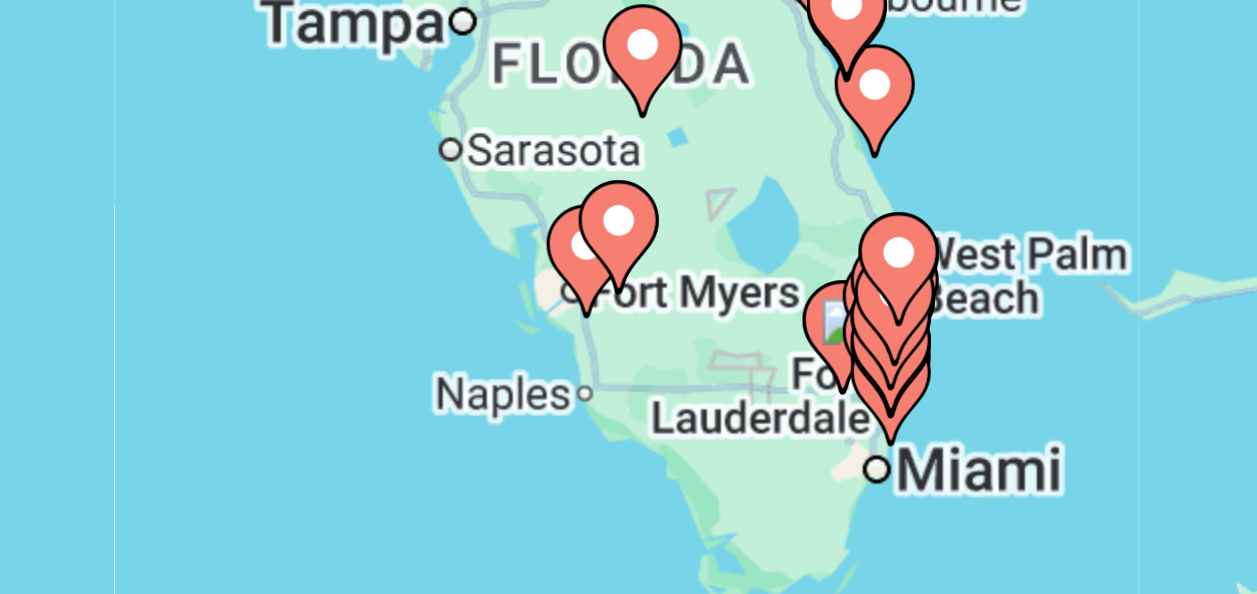 drag, startPoint x: 570, startPoint y: 333, endPoint x: 545, endPoint y: 212, distance: 123.55566 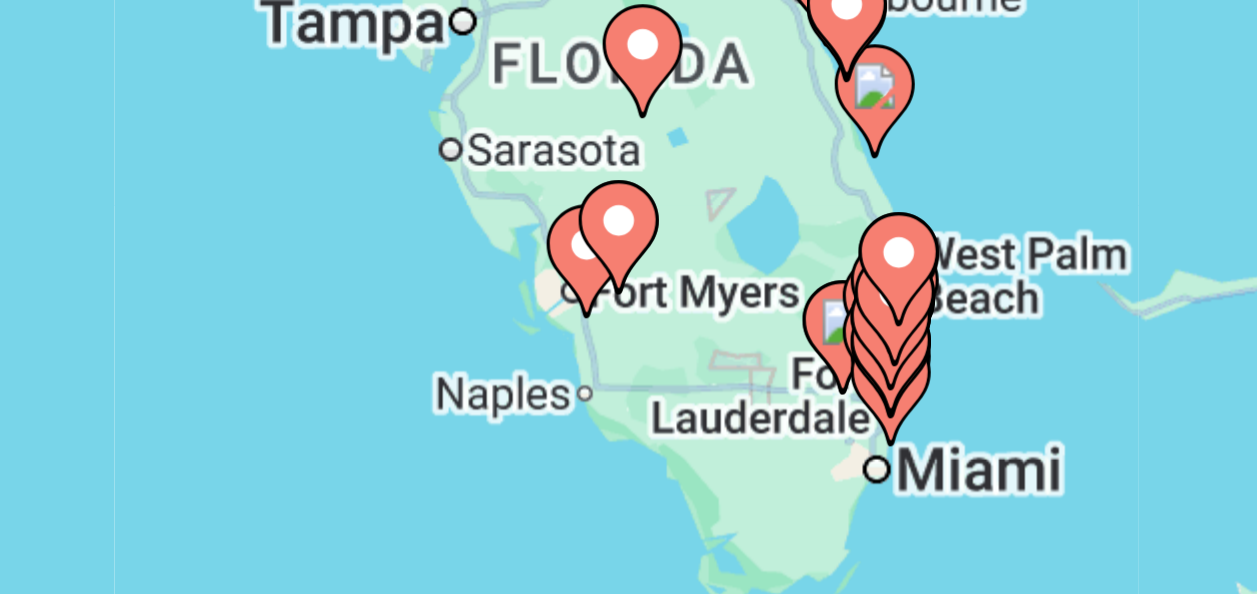click at bounding box center [620, 290] 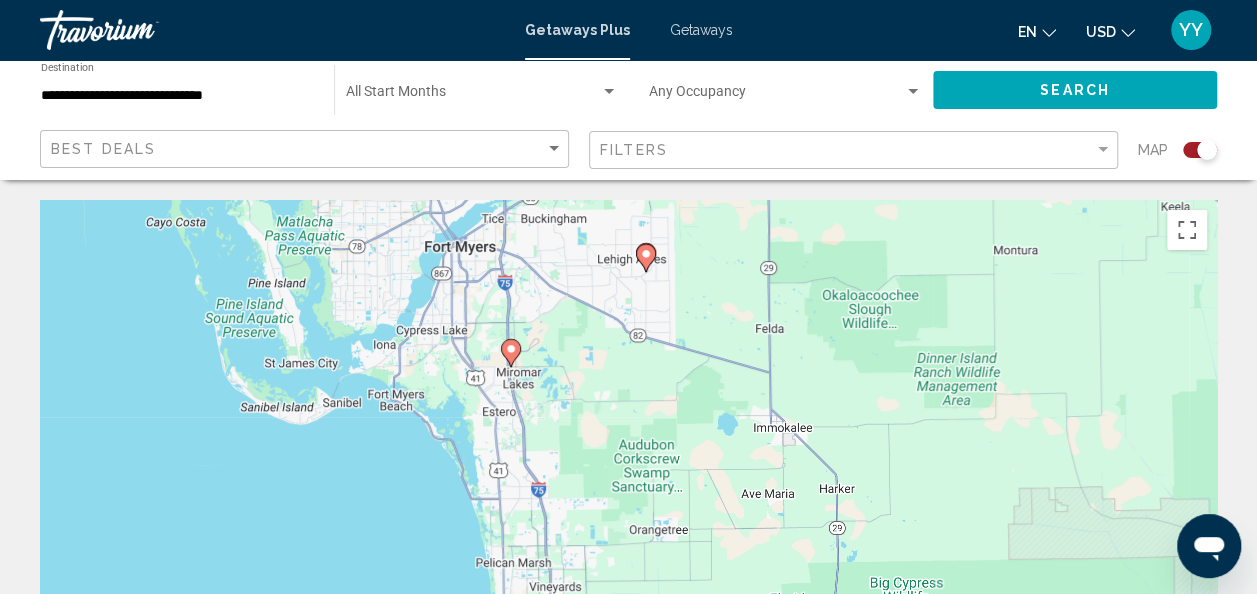 drag, startPoint x: 750, startPoint y: 480, endPoint x: 739, endPoint y: 253, distance: 227.26636 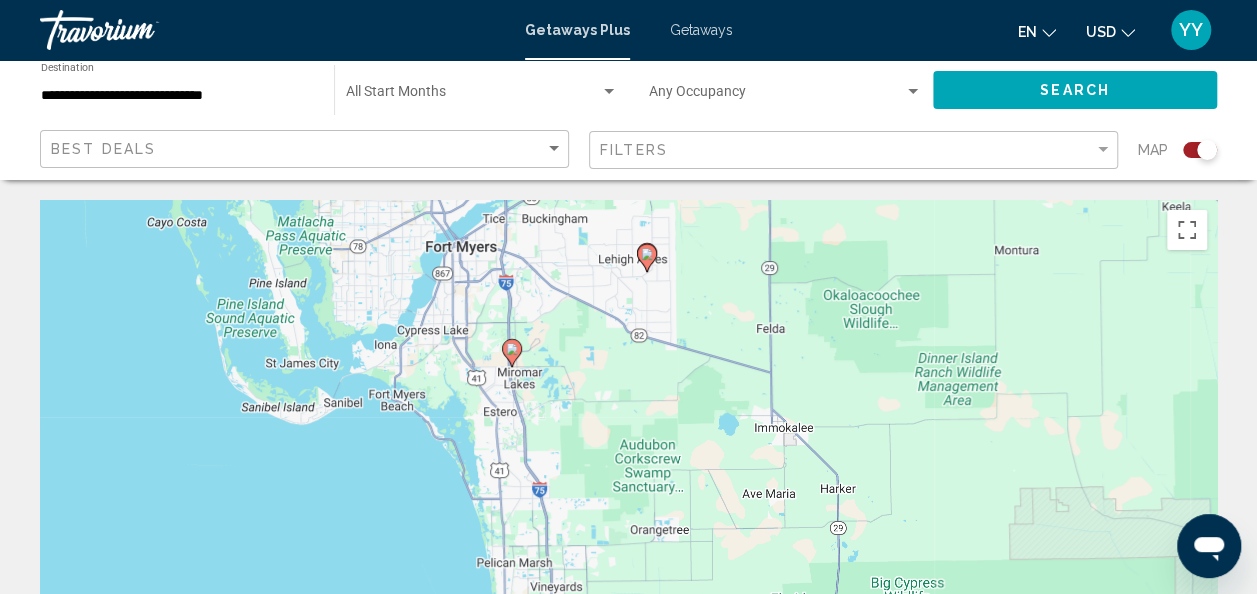click 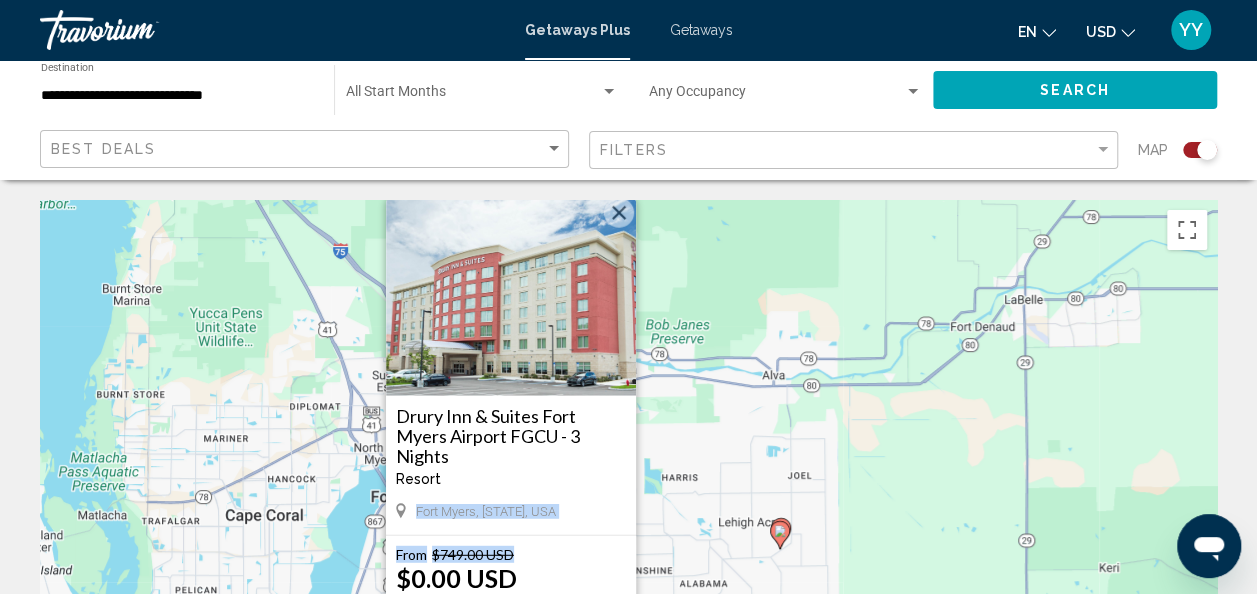 drag, startPoint x: 538, startPoint y: 535, endPoint x: 618, endPoint y: 466, distance: 105.64564 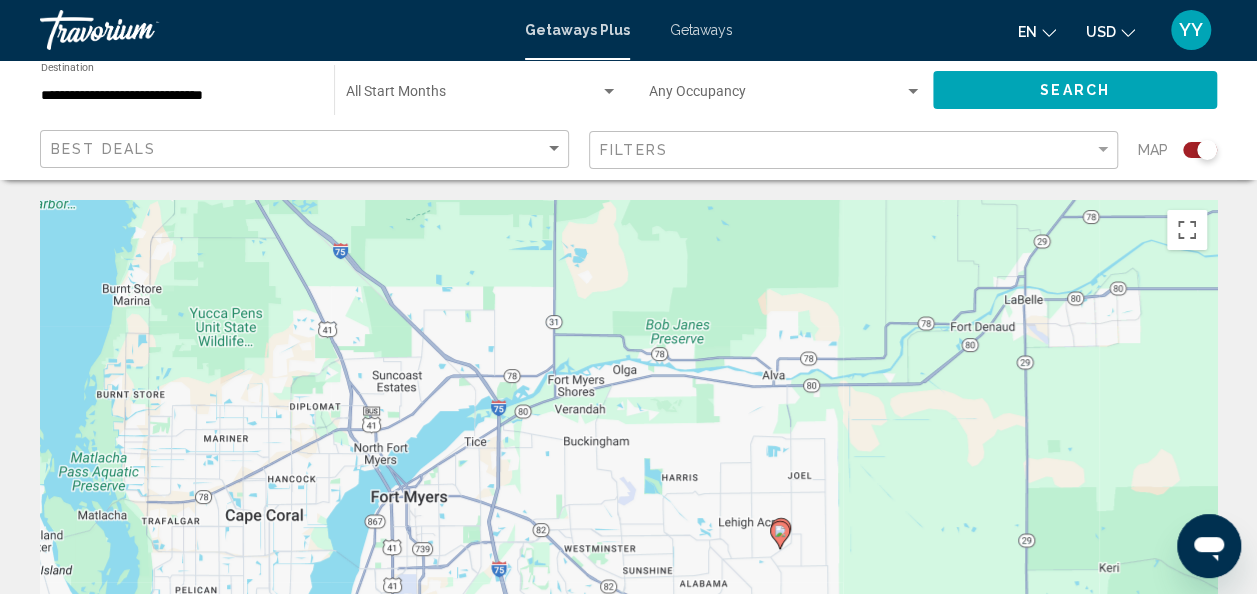 drag, startPoint x: 760, startPoint y: 256, endPoint x: 764, endPoint y: 230, distance: 26.305893 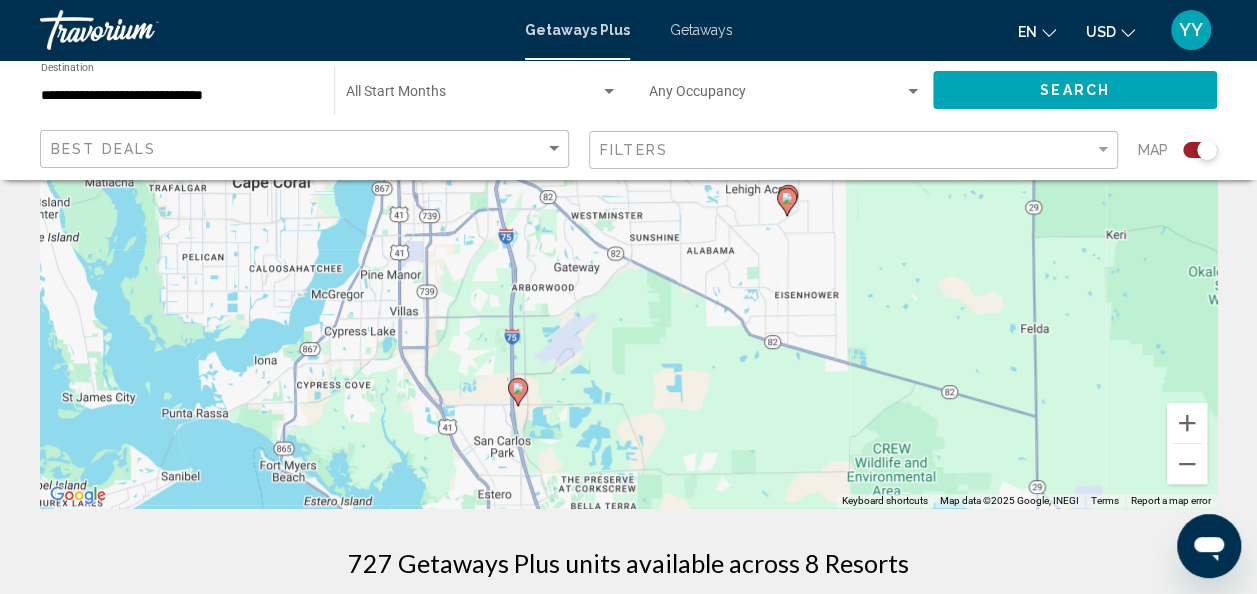 scroll, scrollTop: 296, scrollLeft: 0, axis: vertical 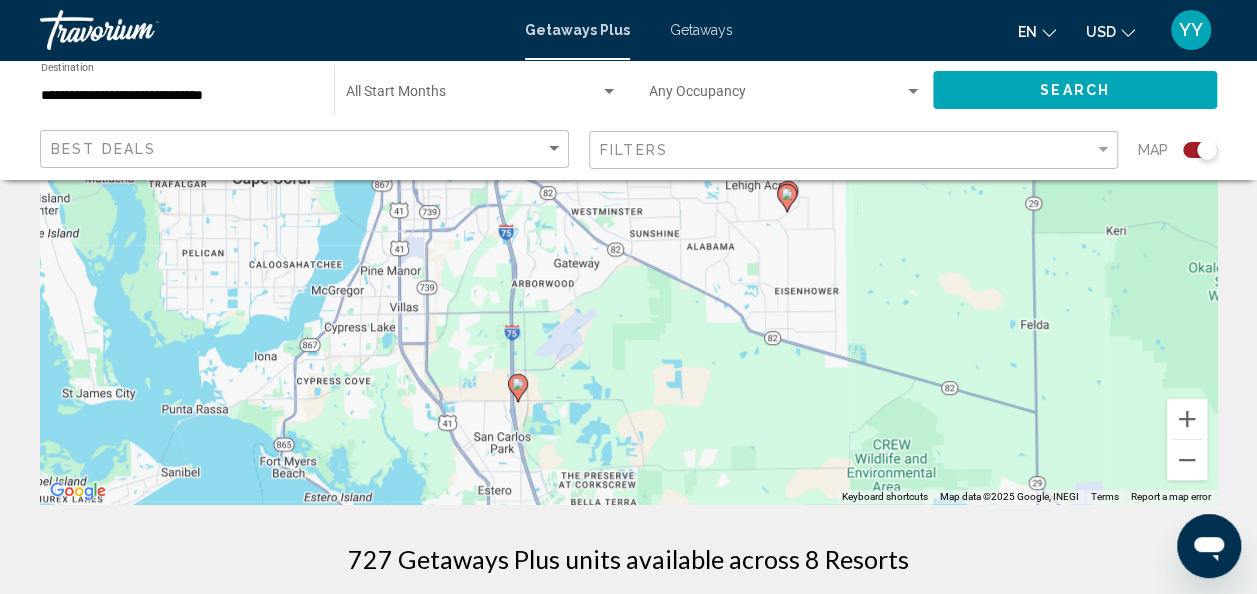 click 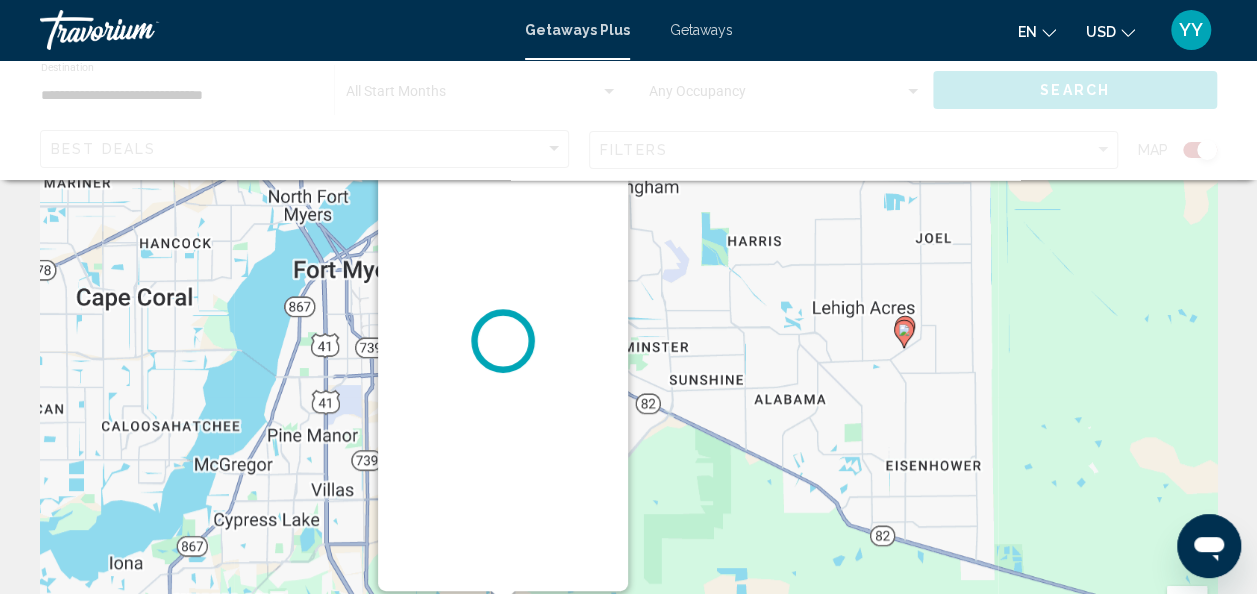 scroll, scrollTop: 0, scrollLeft: 0, axis: both 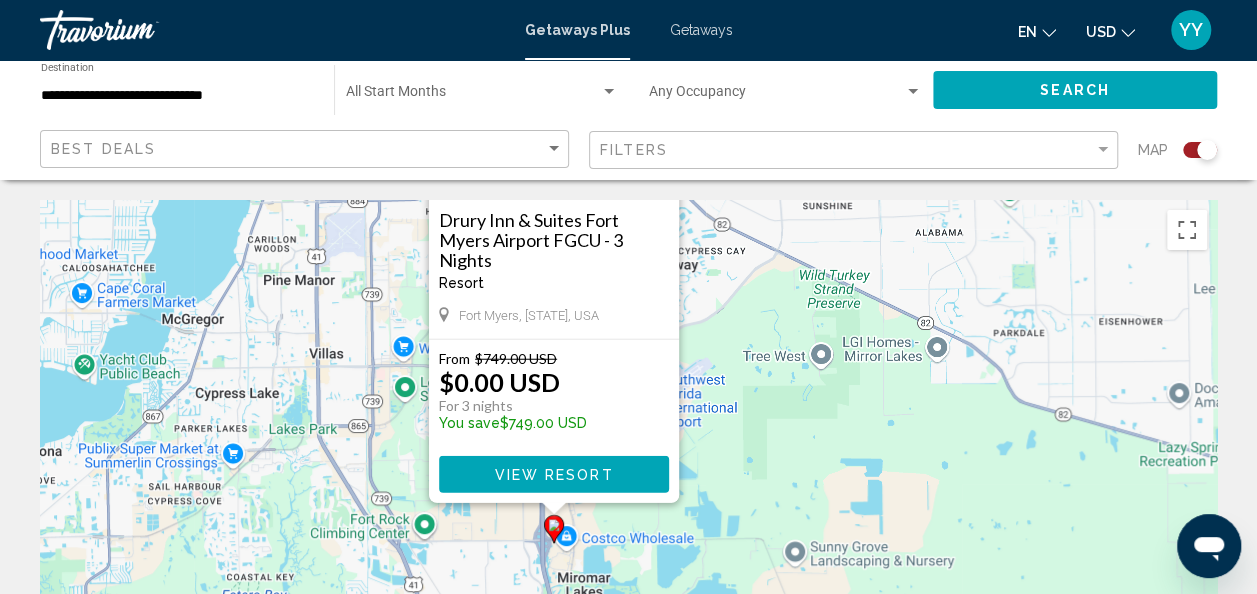 drag, startPoint x: 852, startPoint y: 249, endPoint x: 910, endPoint y: 22, distance: 234.29256 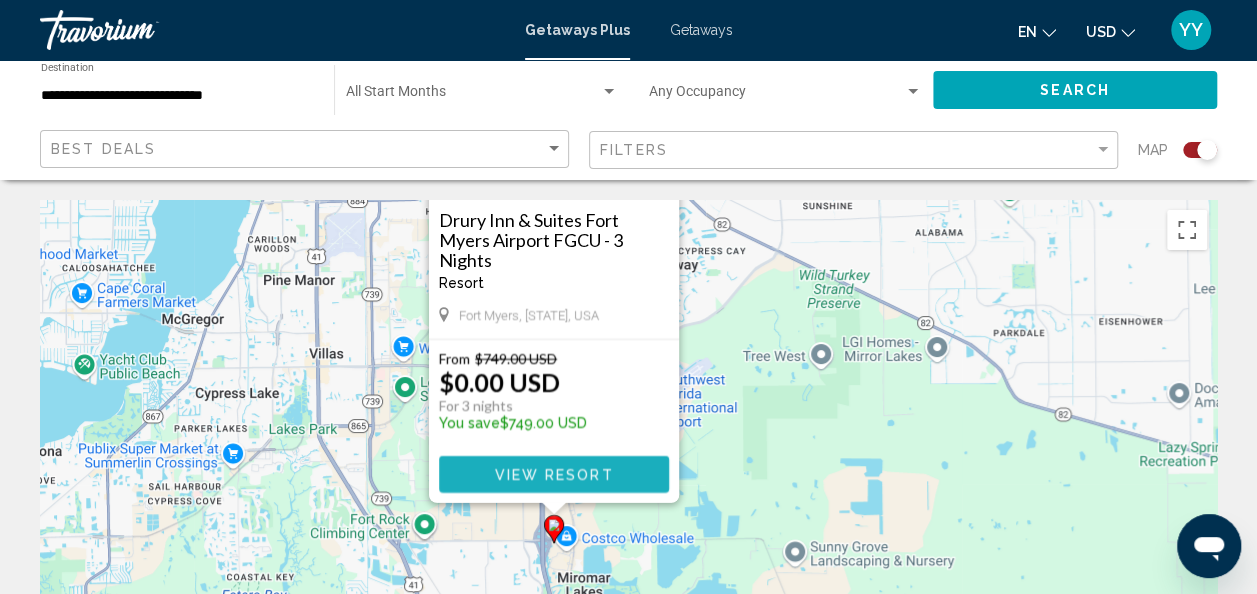 click on "View Resort" at bounding box center [553, 475] 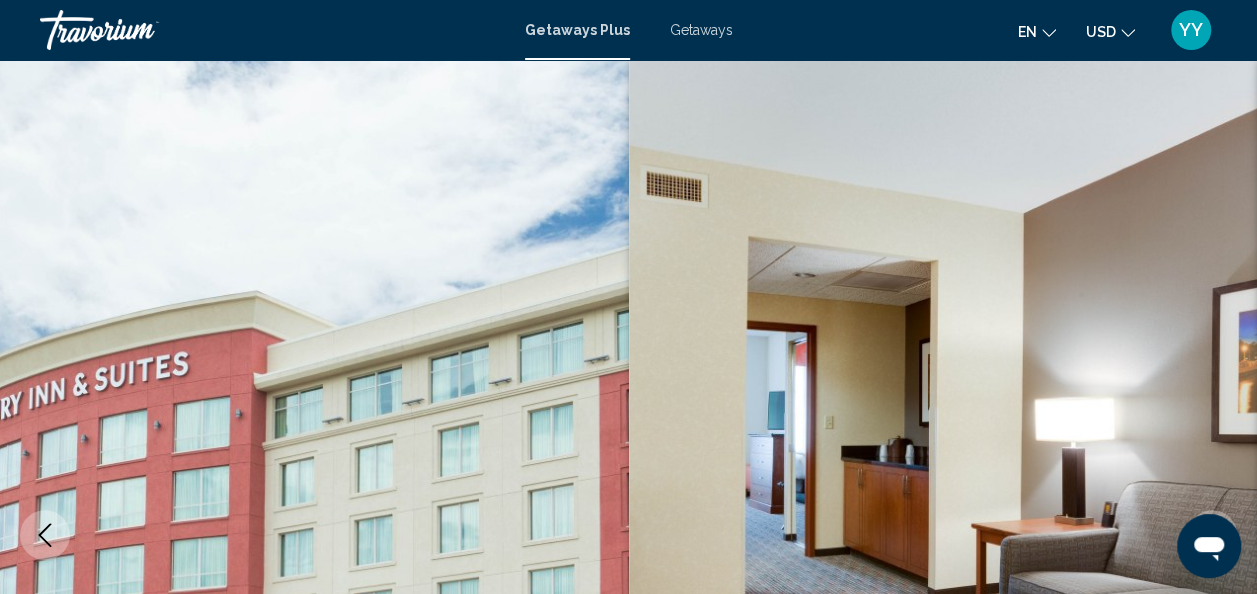 scroll, scrollTop: 238, scrollLeft: 0, axis: vertical 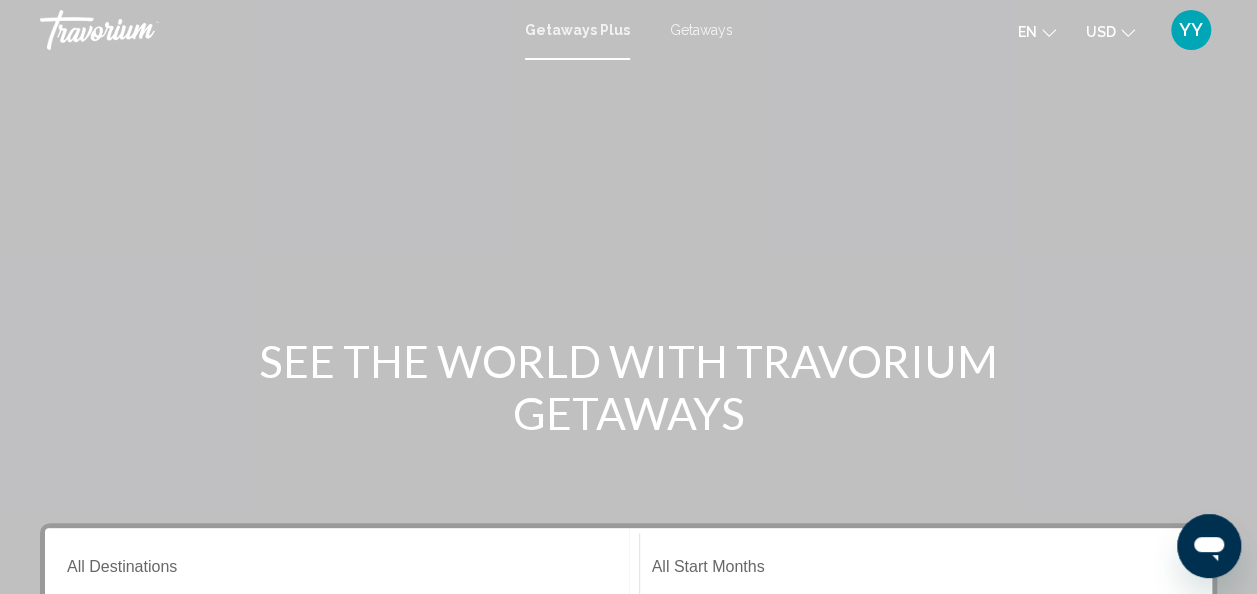 click on "Getaways" at bounding box center (701, 30) 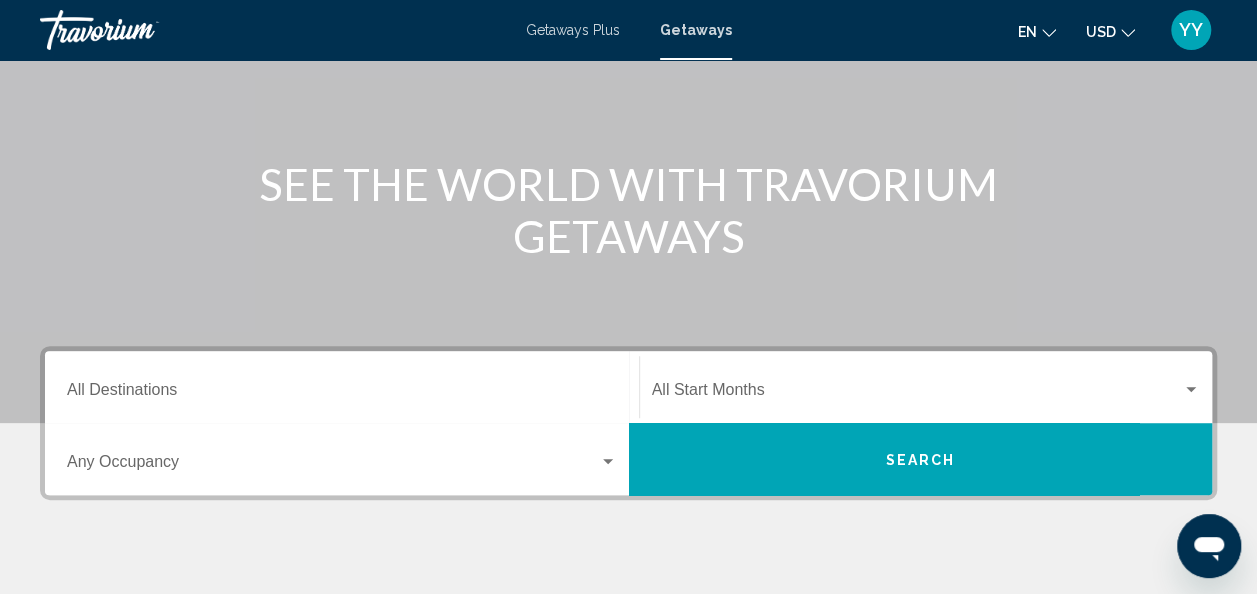 scroll, scrollTop: 178, scrollLeft: 0, axis: vertical 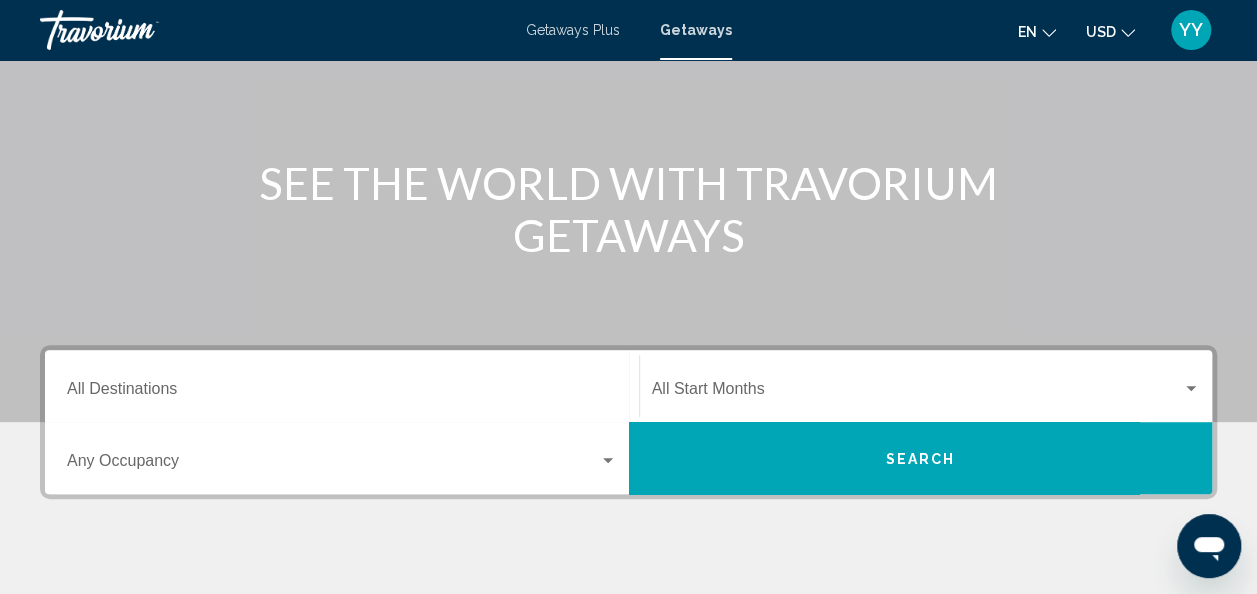 click on "Search" at bounding box center [921, 458] 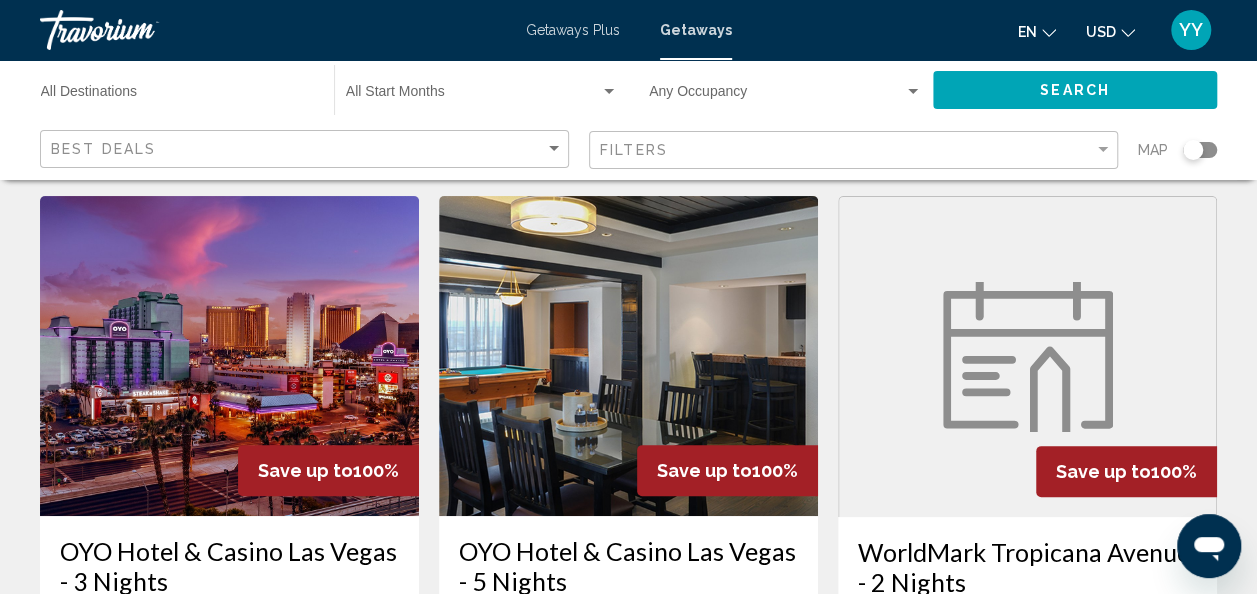 scroll, scrollTop: 75, scrollLeft: 0, axis: vertical 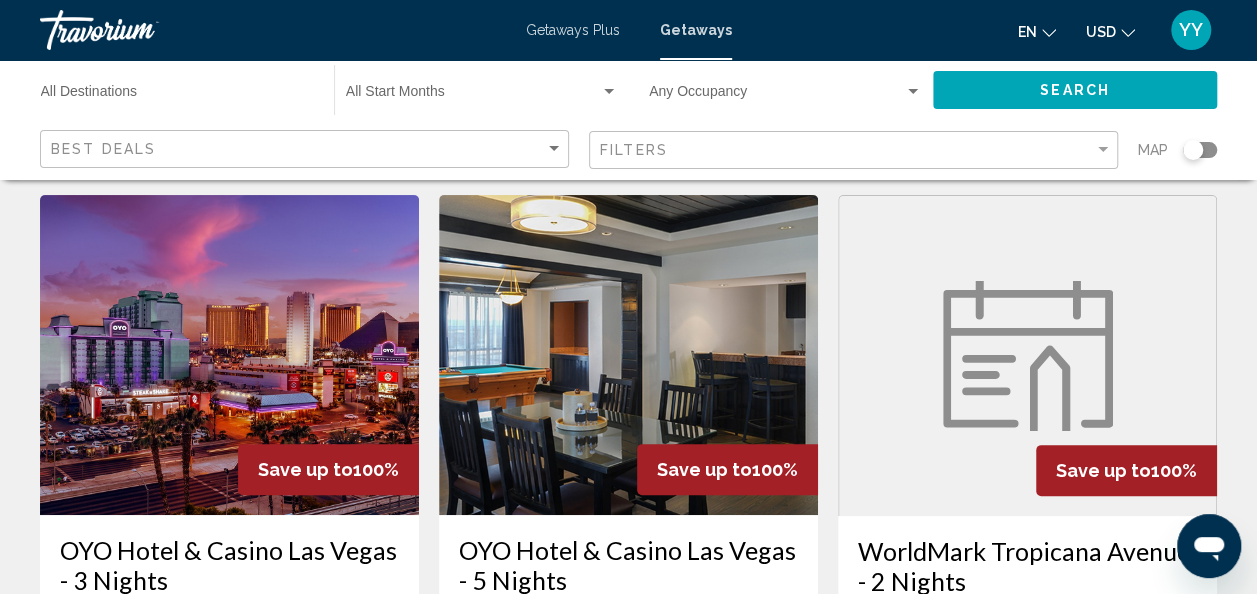 click at bounding box center (628, 355) 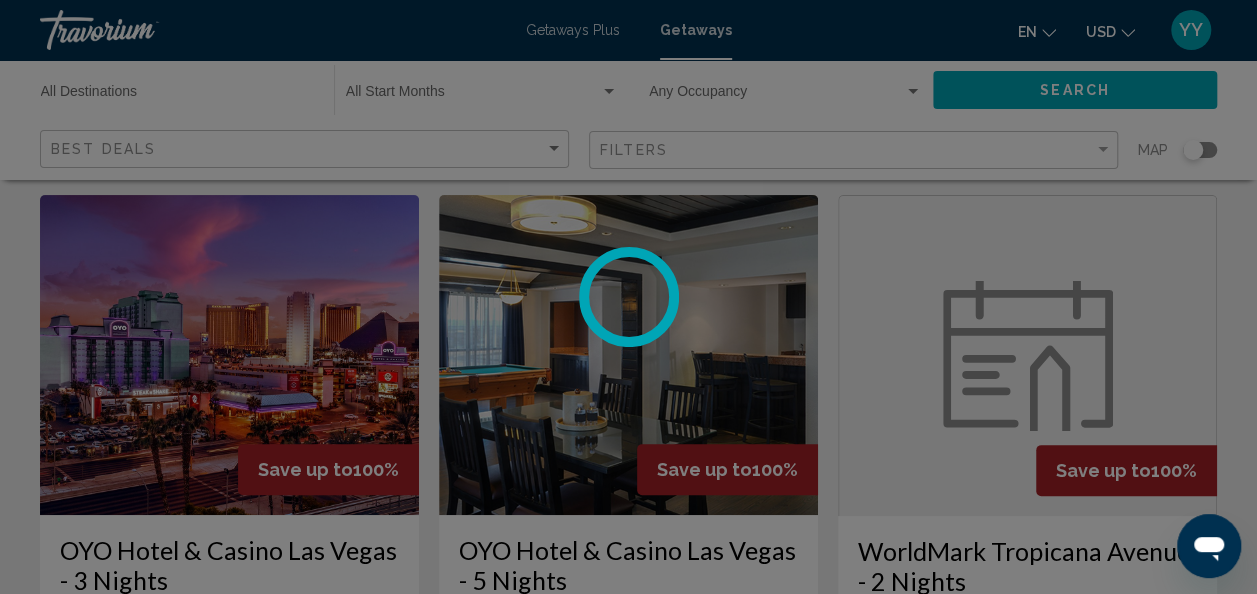 scroll, scrollTop: 0, scrollLeft: 0, axis: both 